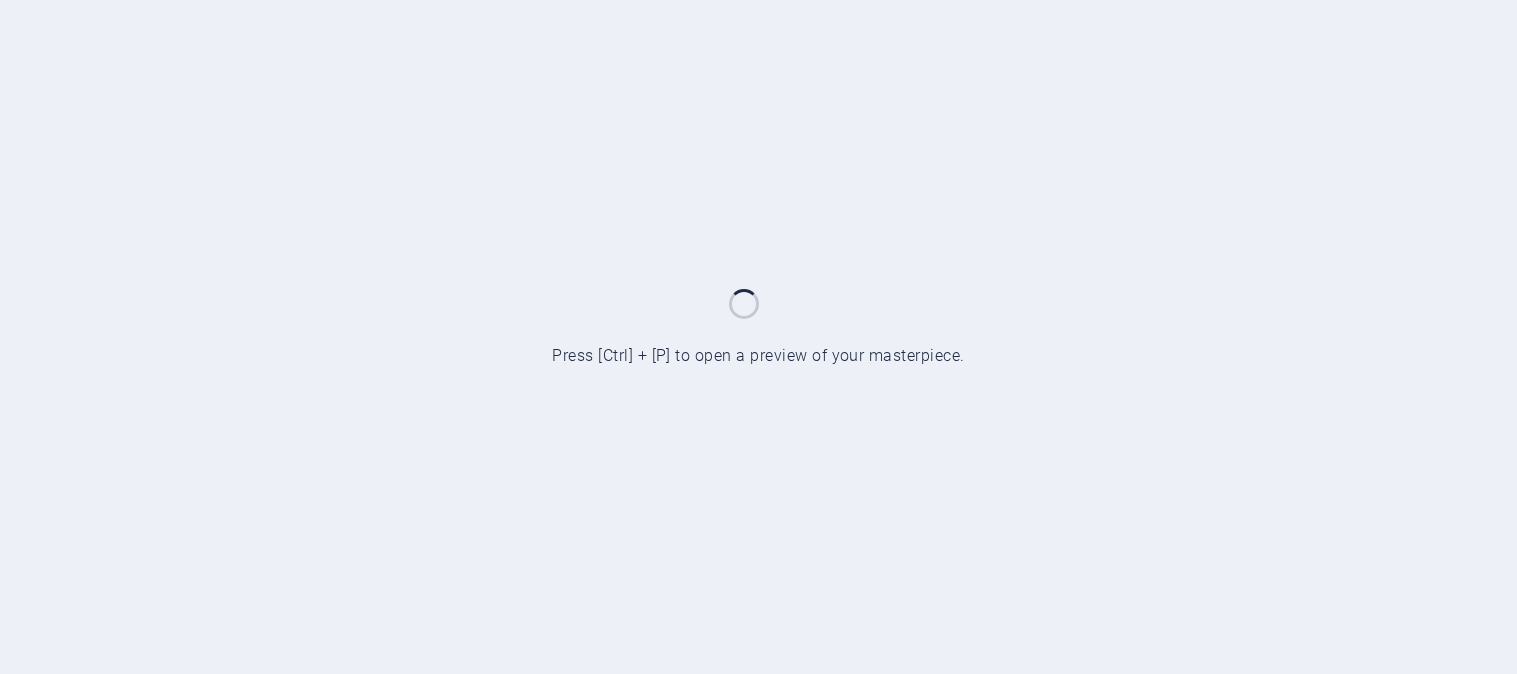 scroll, scrollTop: 0, scrollLeft: 0, axis: both 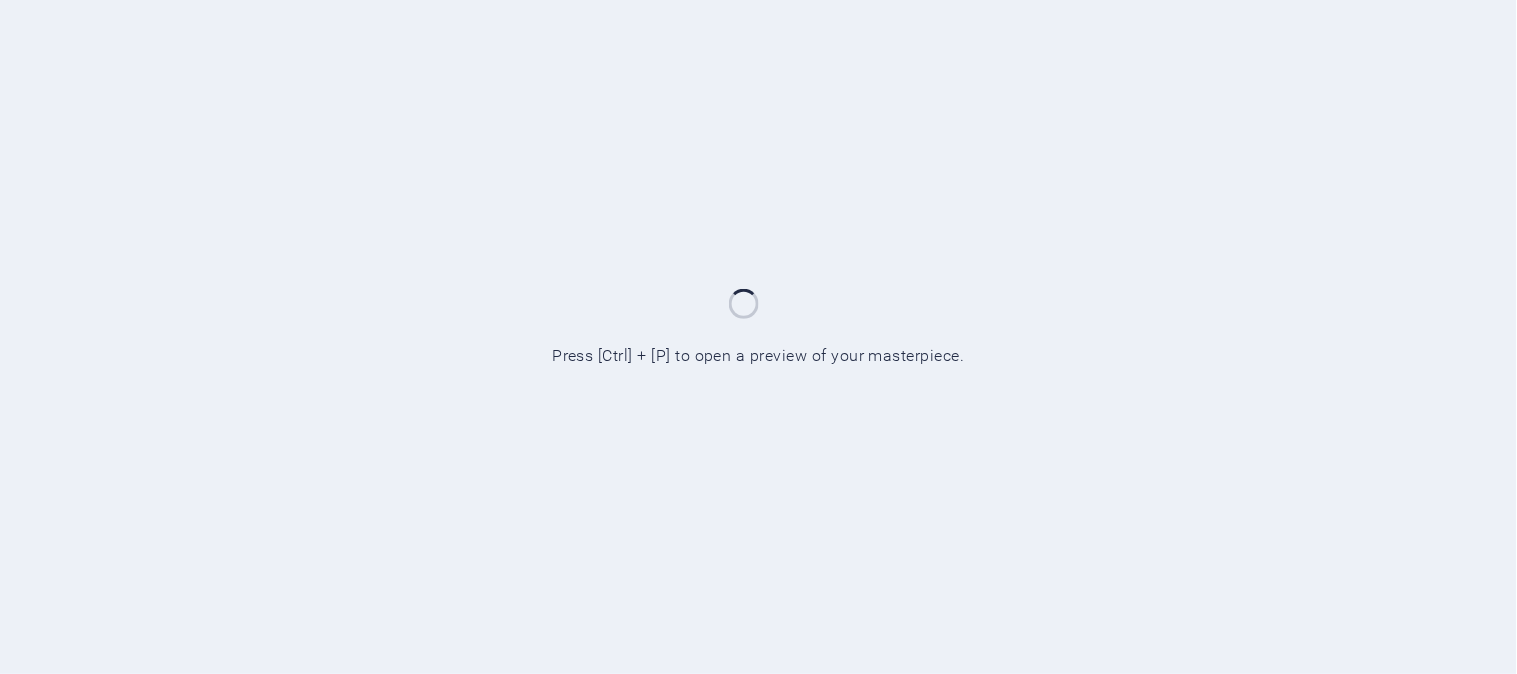 click at bounding box center (758, 337) 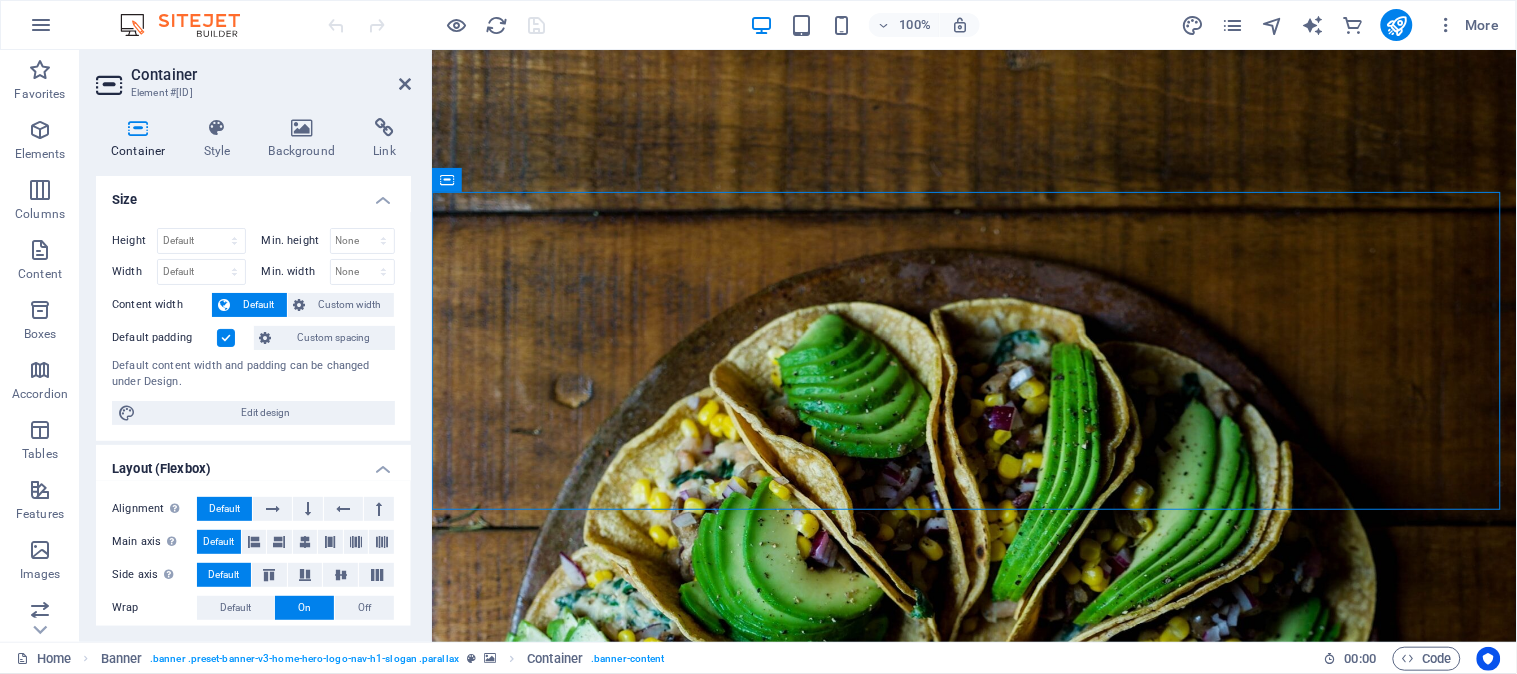 drag, startPoint x: 1845, startPoint y: 529, endPoint x: 1431, endPoint y: 512, distance: 414.34888 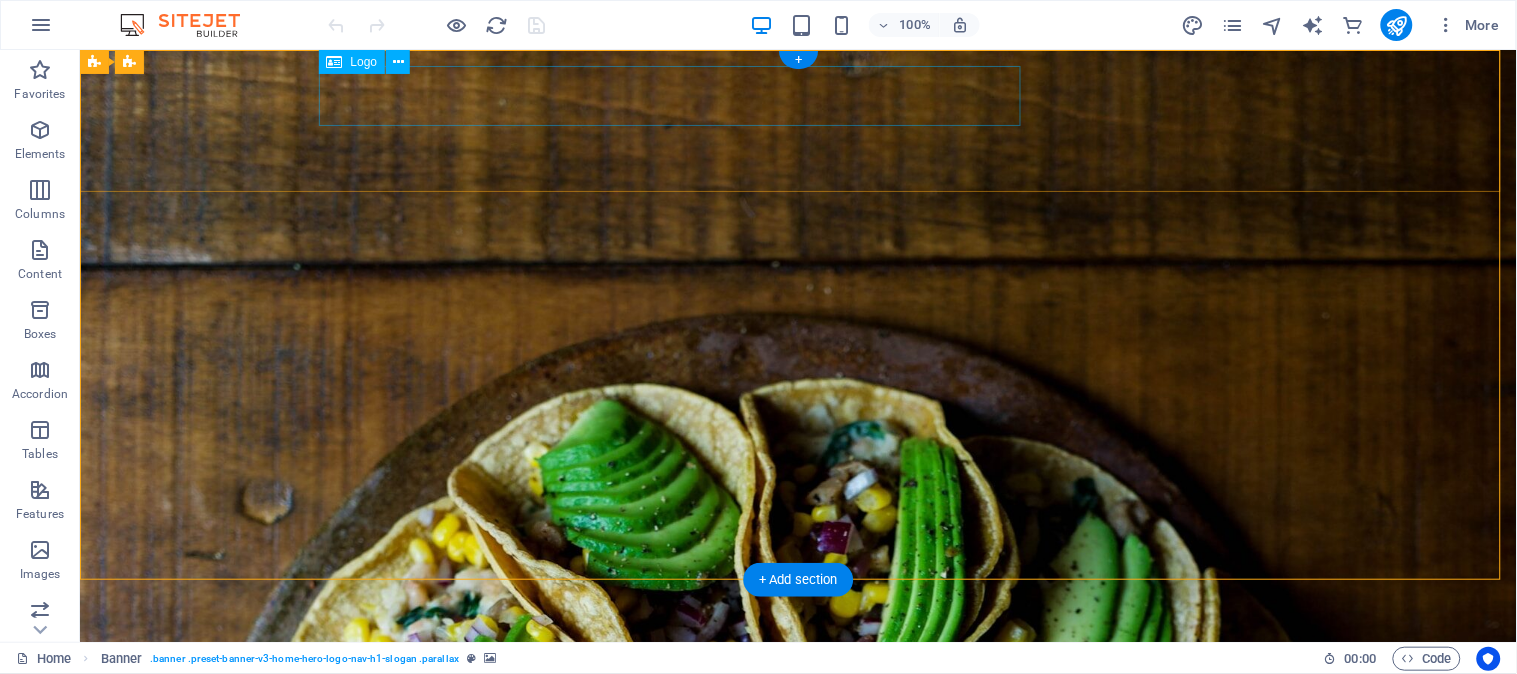 click on "estacionlasdelicias.oportunidad.com" at bounding box center (798, 672) 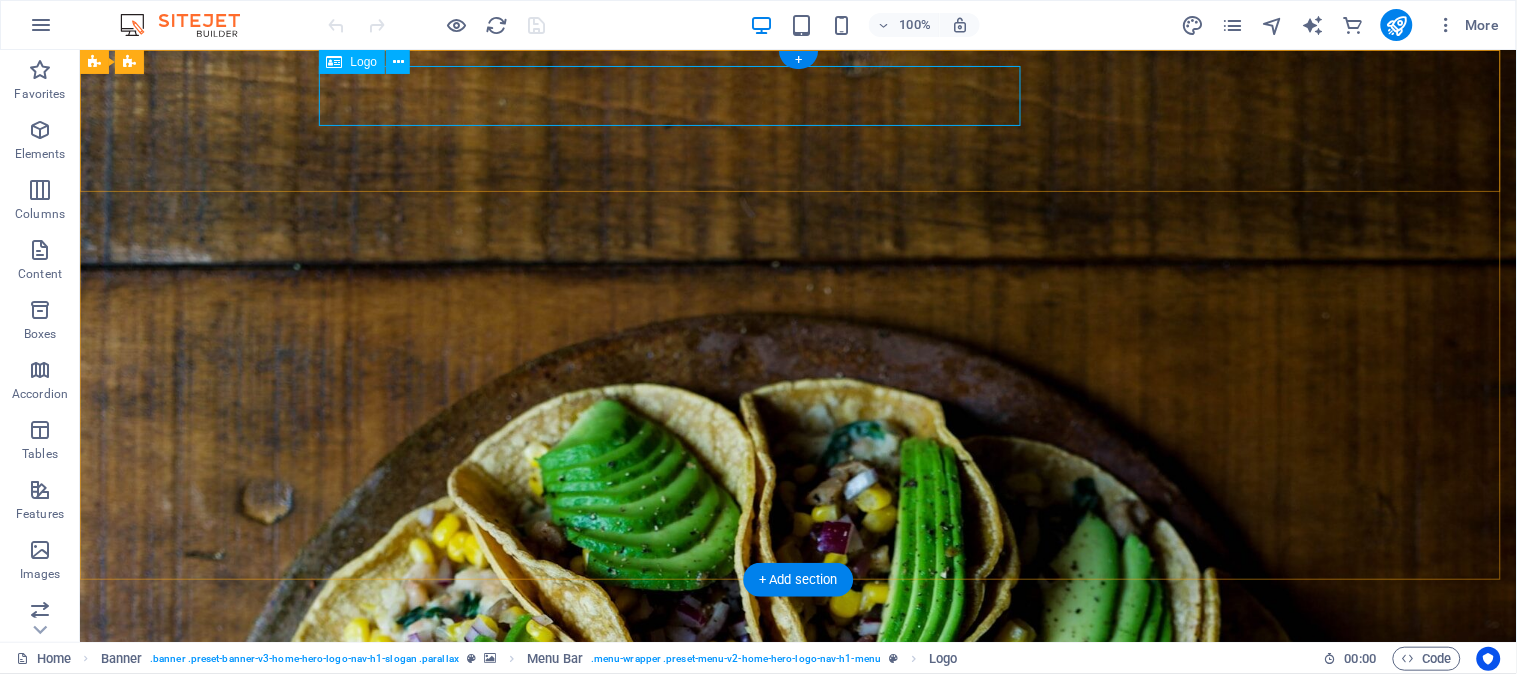 click on "estacionlasdelicias.oportunidad.com" at bounding box center [798, 672] 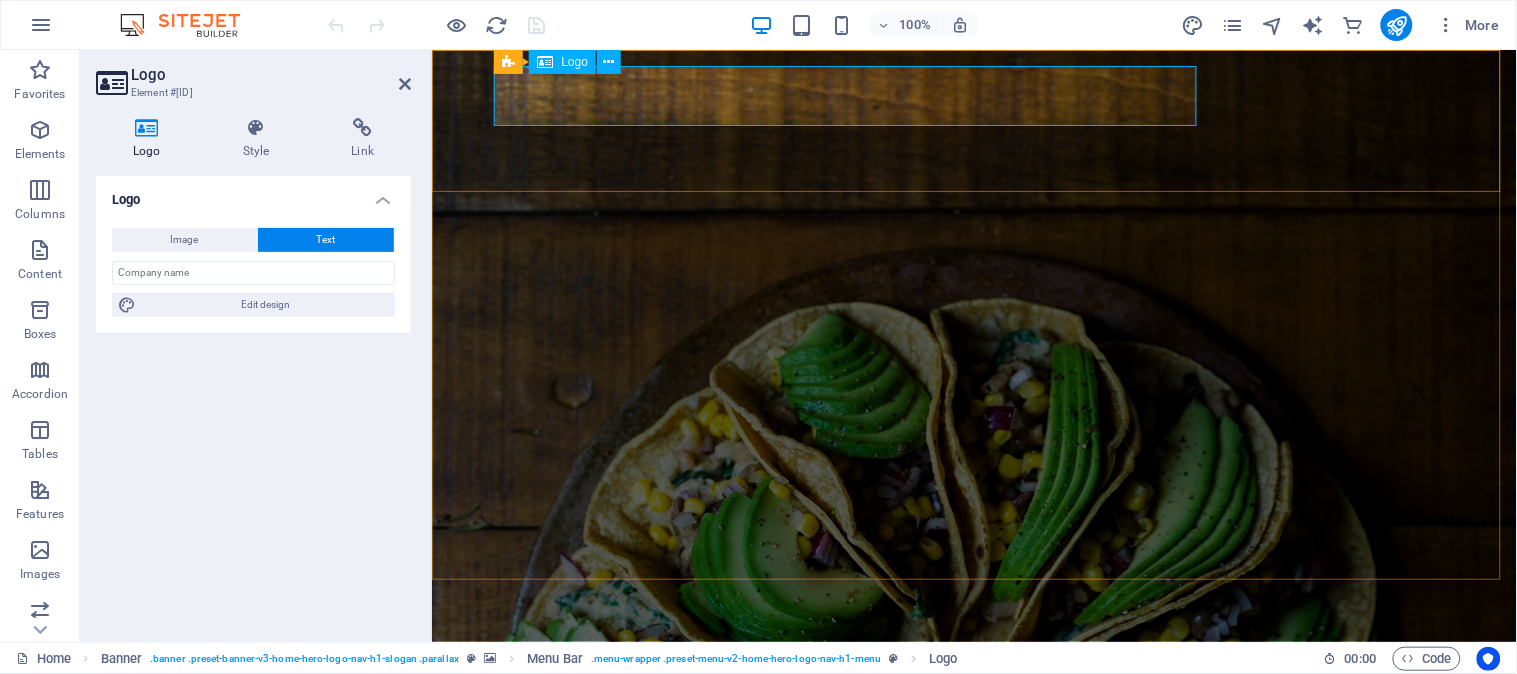 click on "Logo" at bounding box center [574, 62] 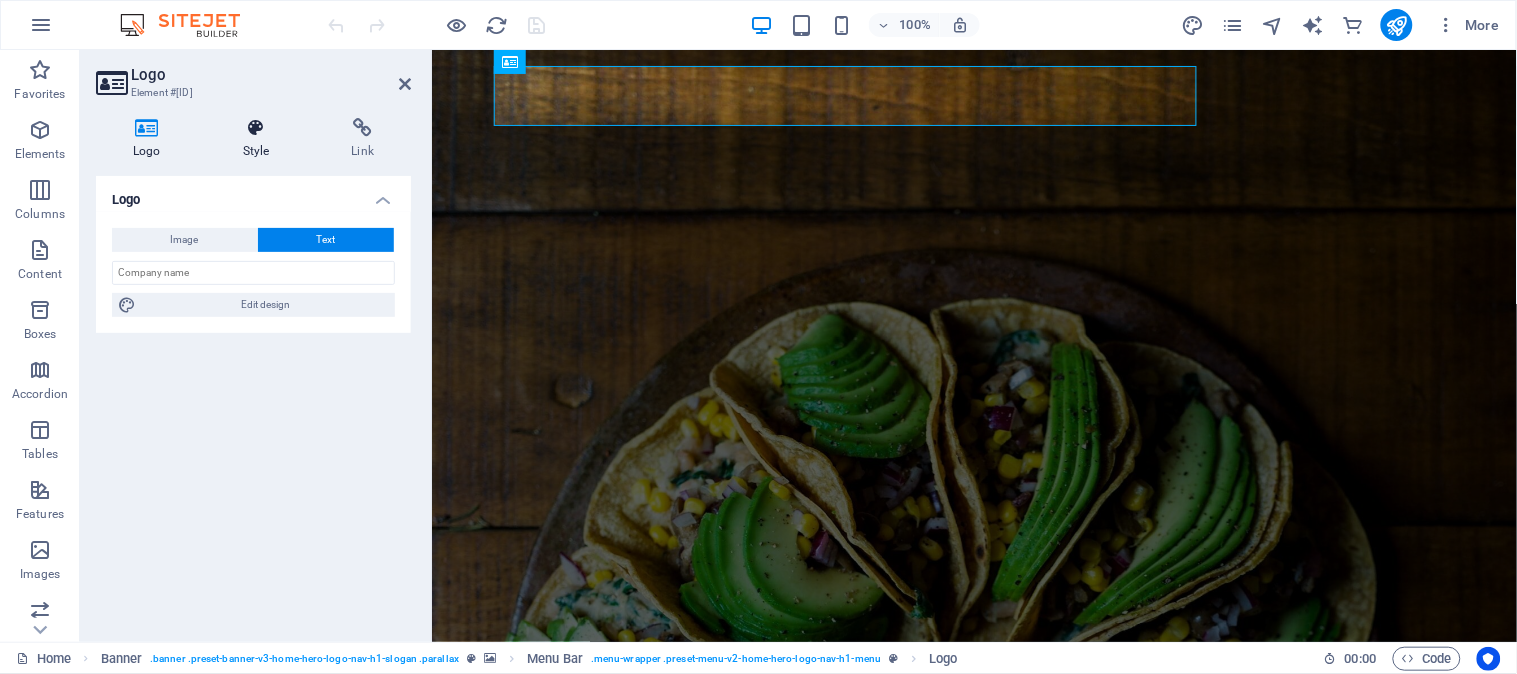 click at bounding box center [256, 128] 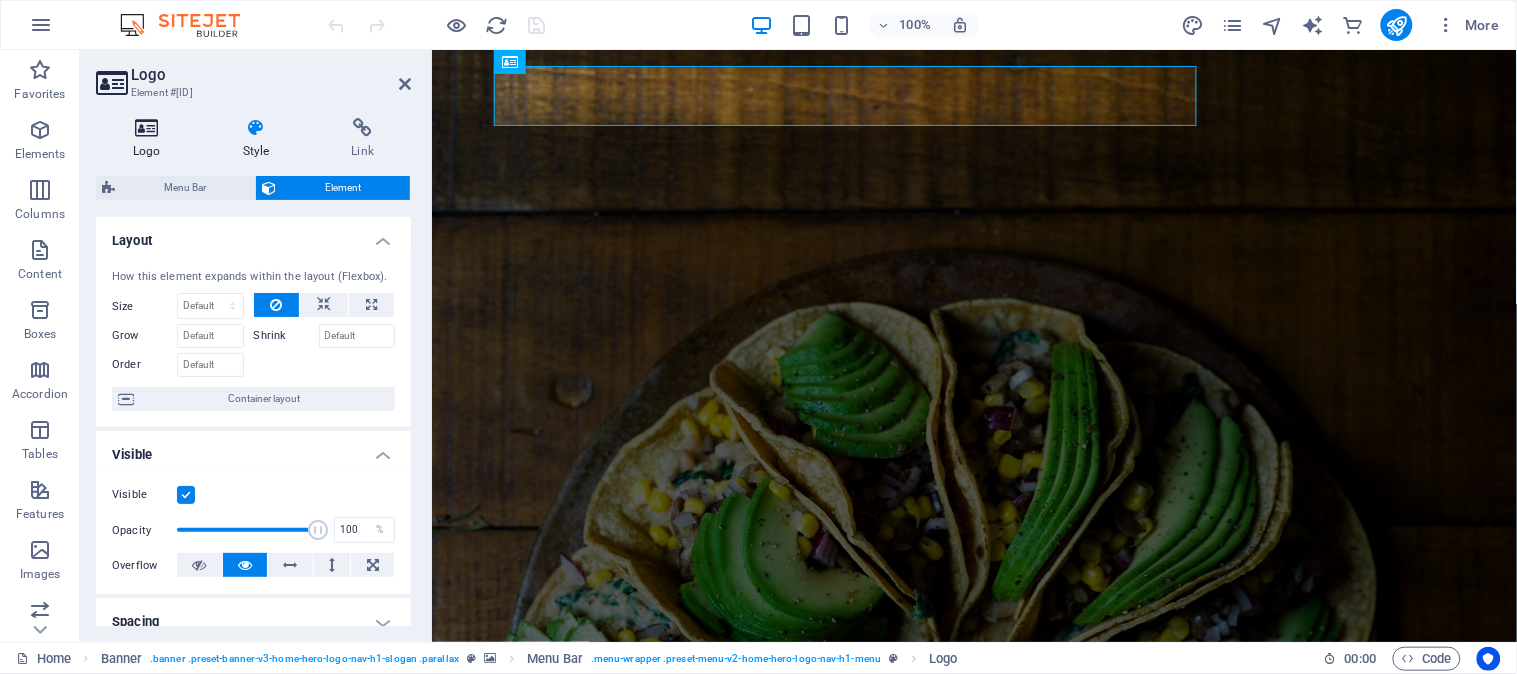 click on "Logo" at bounding box center [151, 139] 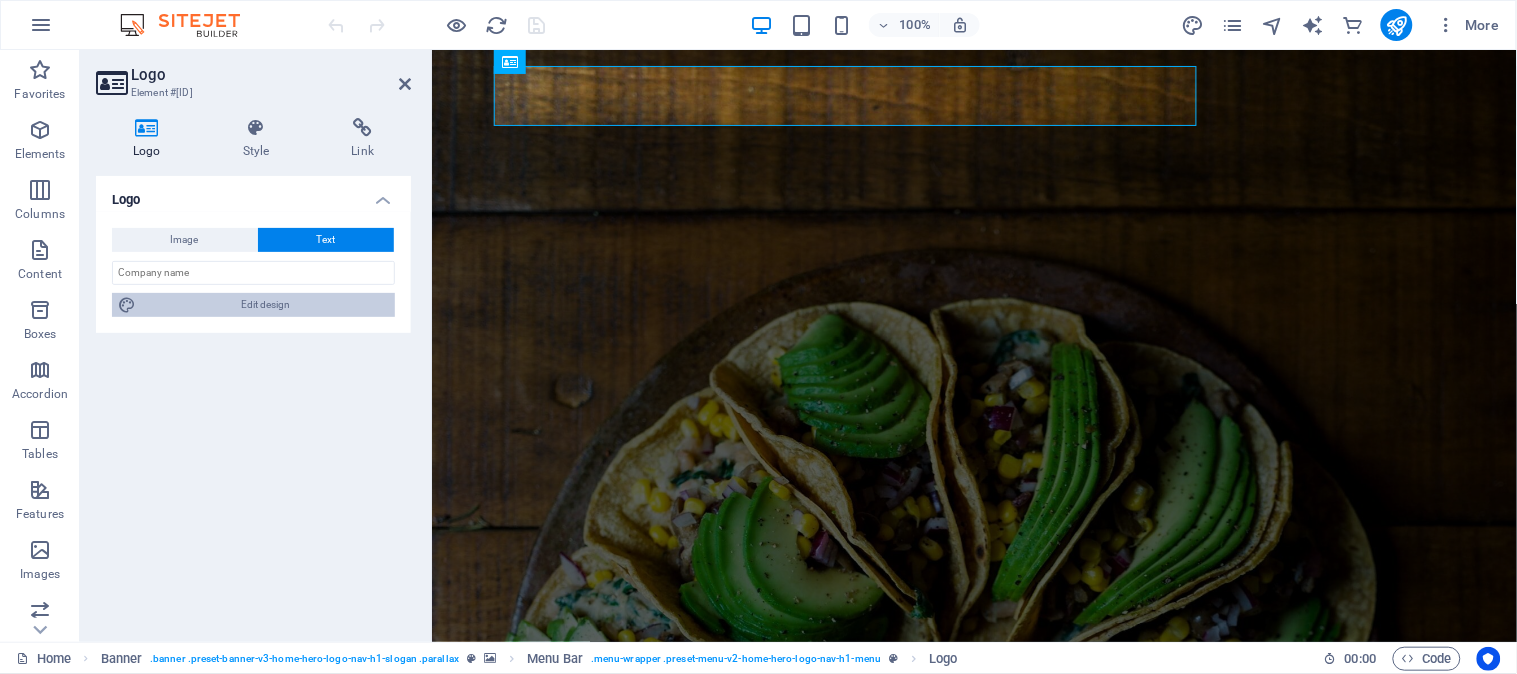 click on "Edit design" at bounding box center [265, 305] 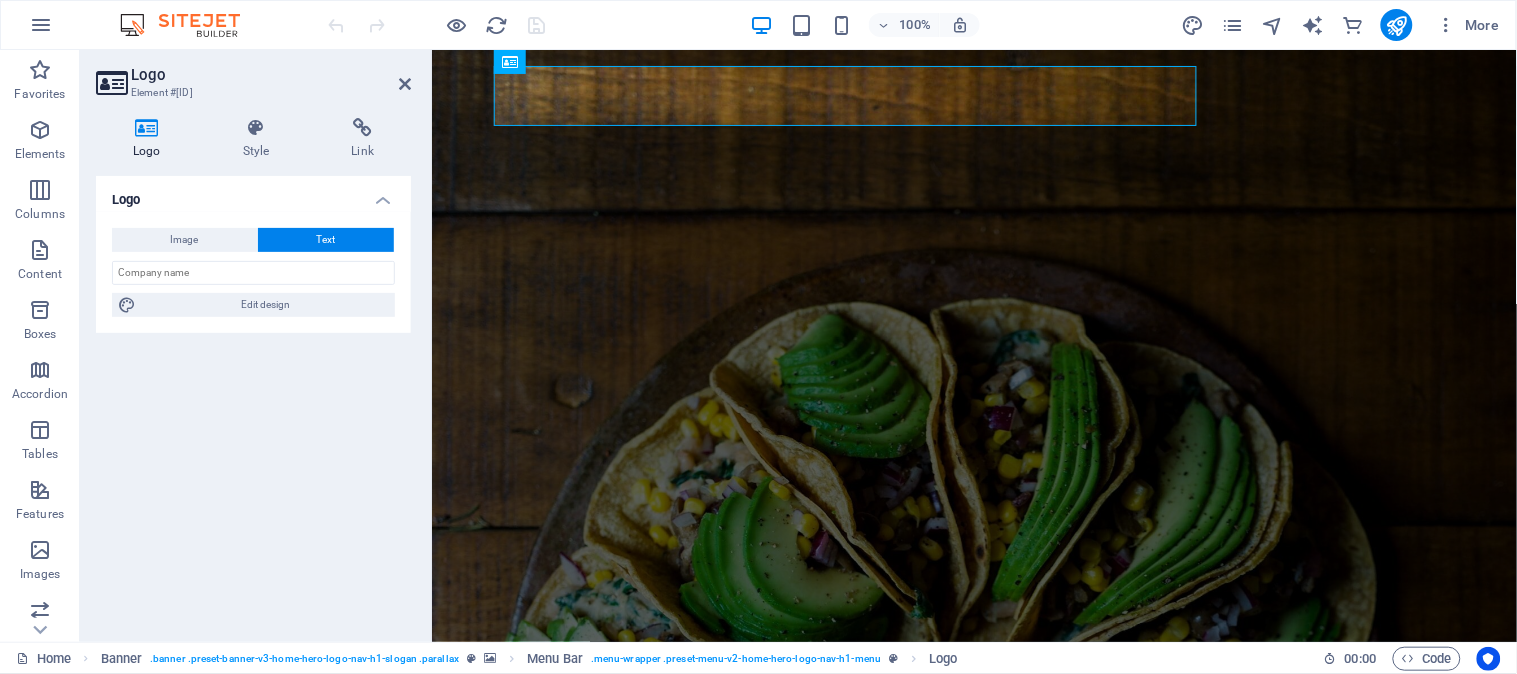 click on "estacionlasdelicias.oportunidad.com" at bounding box center [974, 672] 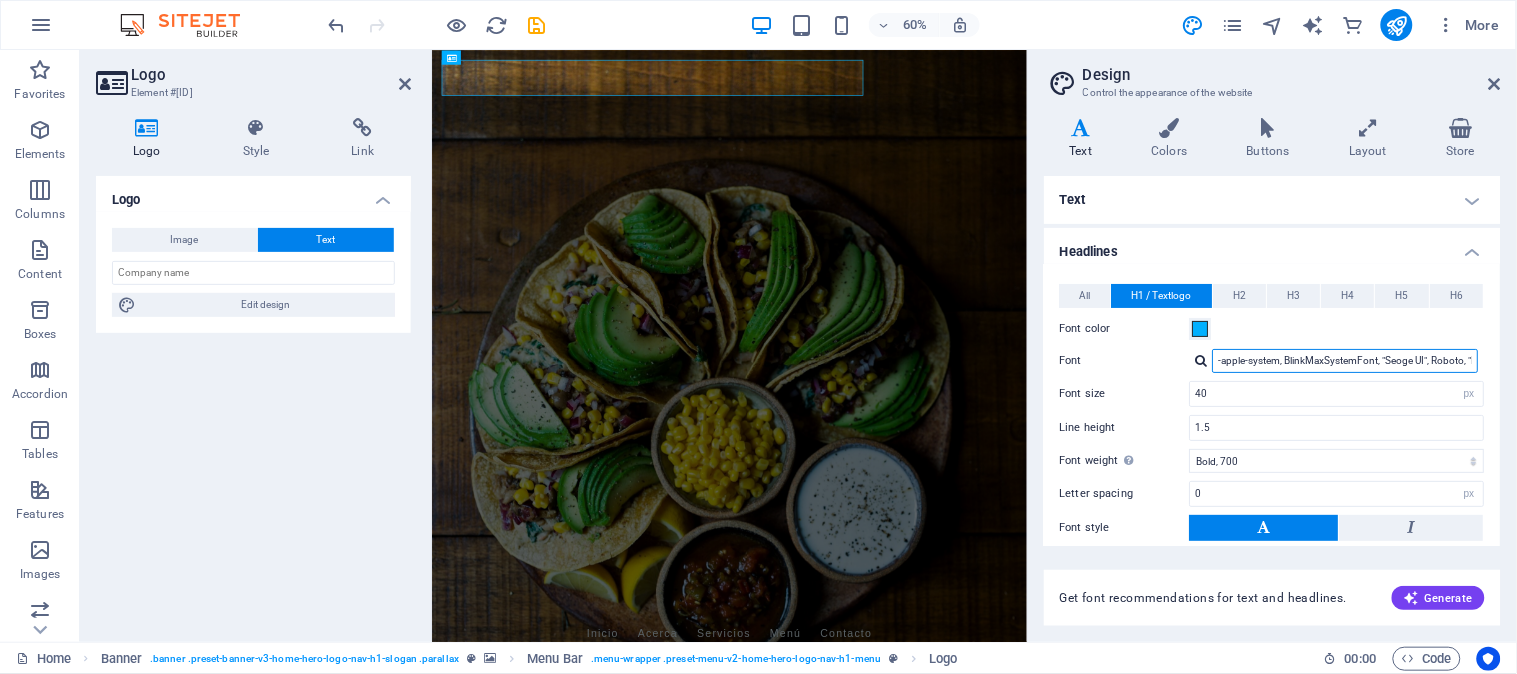 click on "-apple-system, BlinkMaxSystemFont, "Seoge UI", Roboto, "Helvetica Neue", Arial, sans-serif" at bounding box center [1346, 361] 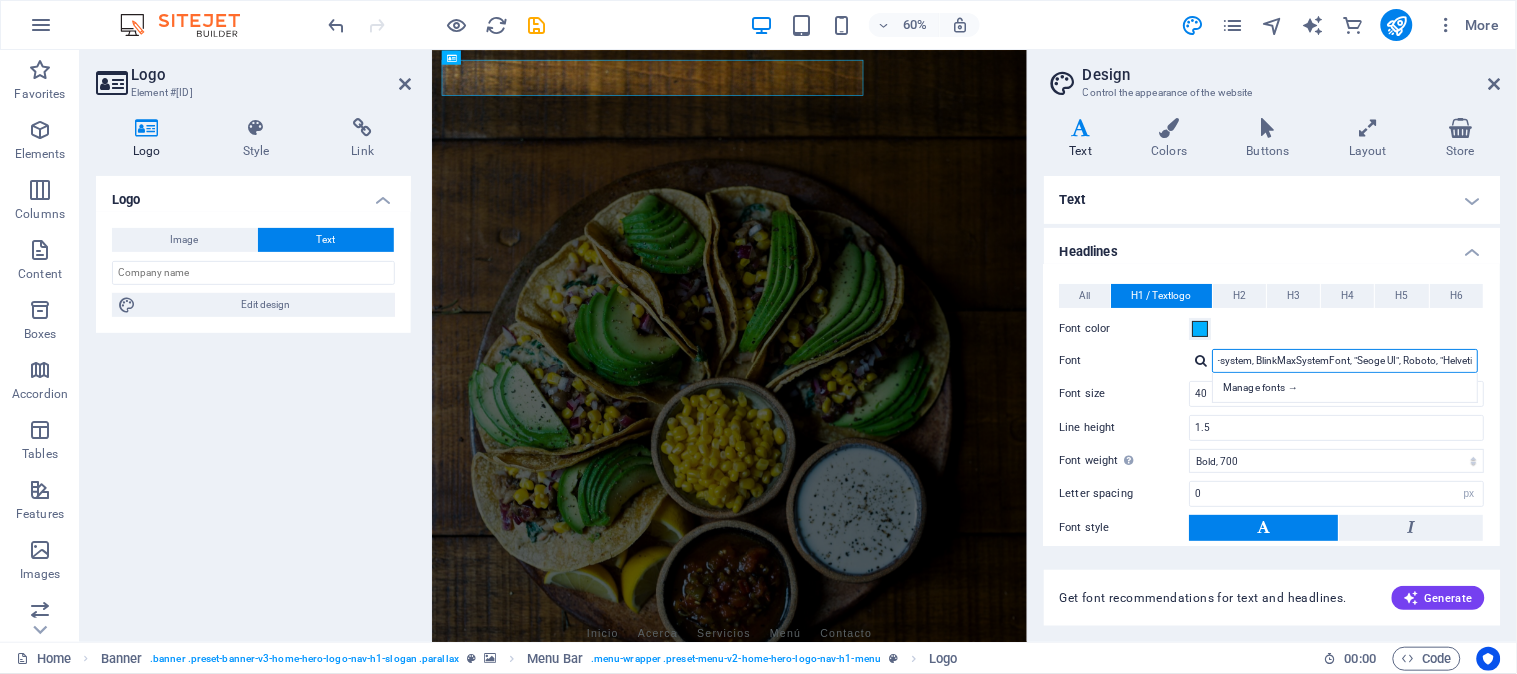 scroll, scrollTop: 0, scrollLeft: 26, axis: horizontal 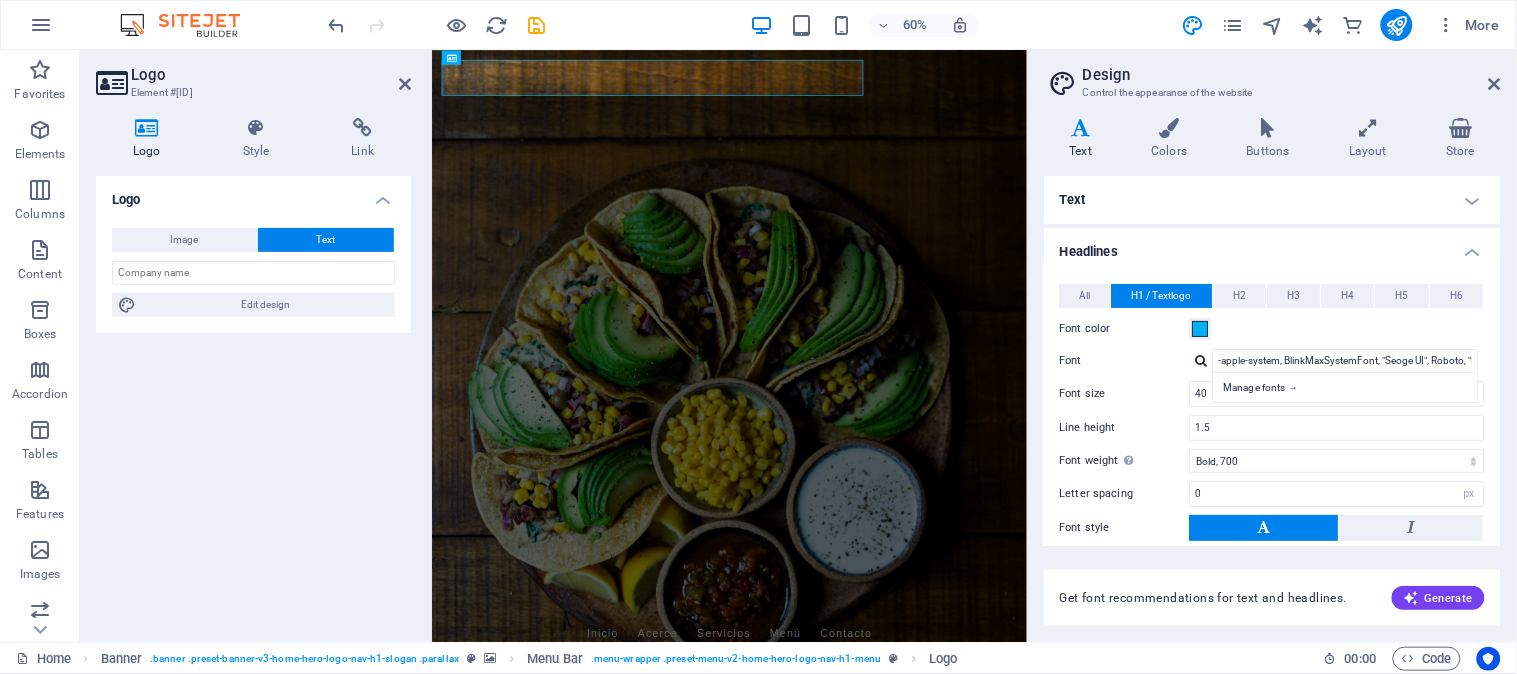drag, startPoint x: 1715, startPoint y: 560, endPoint x: 1120, endPoint y: 510, distance: 597.09717 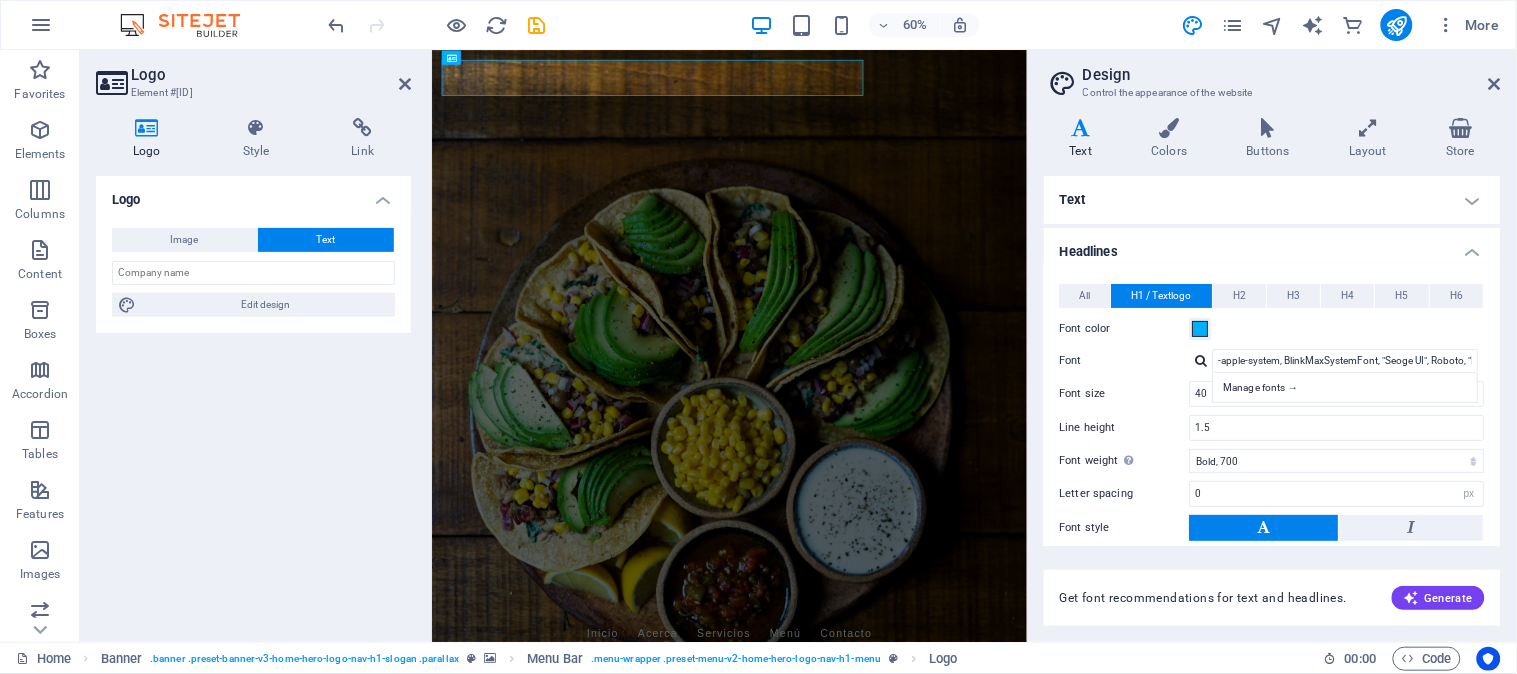 click at bounding box center (927, 542) 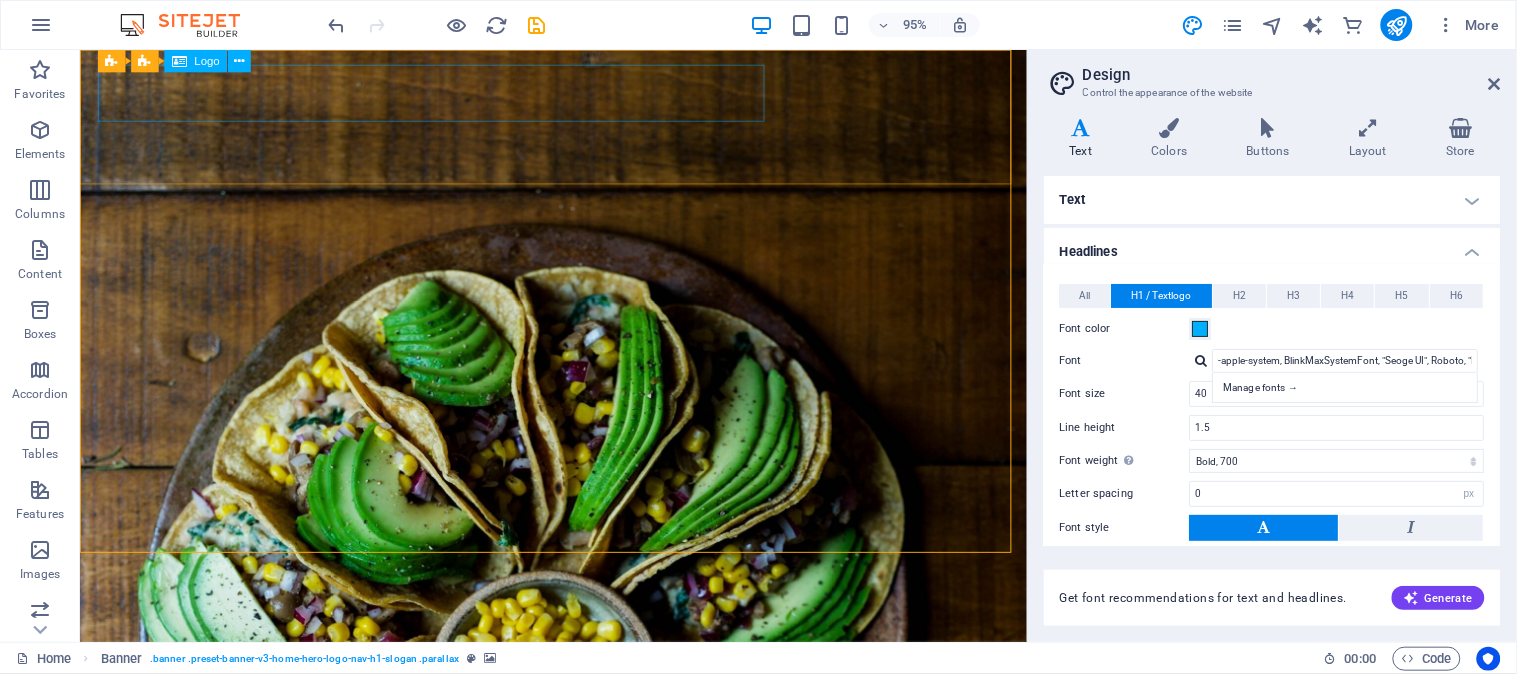 click on "Logo" at bounding box center (207, 61) 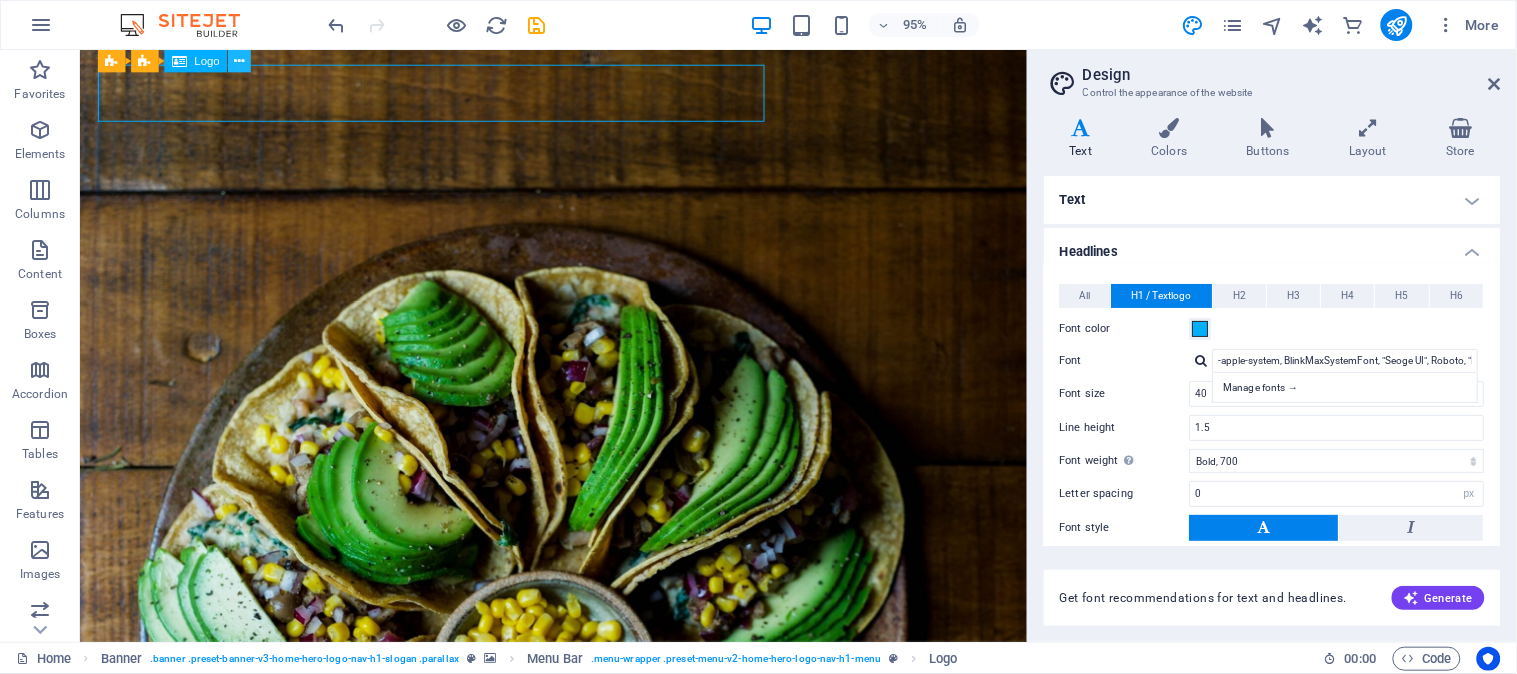 click at bounding box center [240, 61] 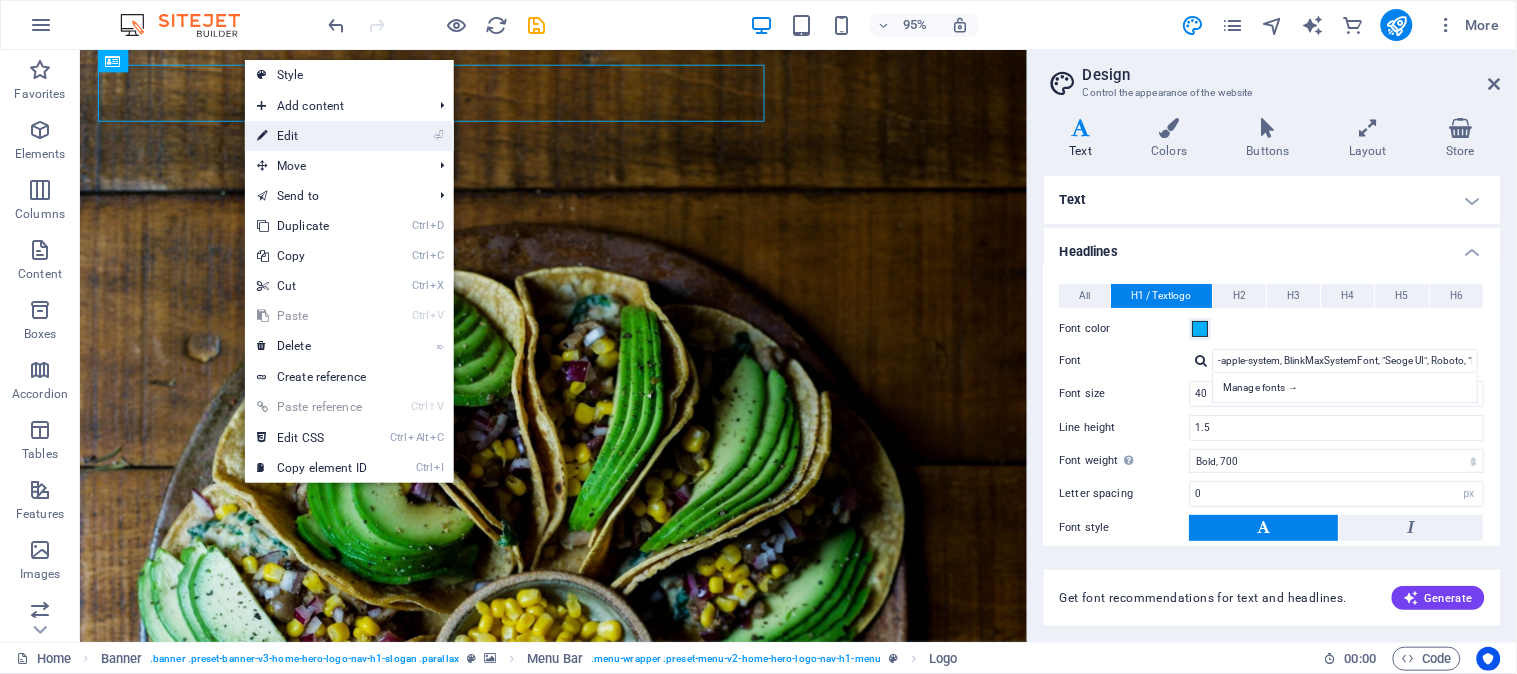 click on "⏎  Edit" at bounding box center [312, 136] 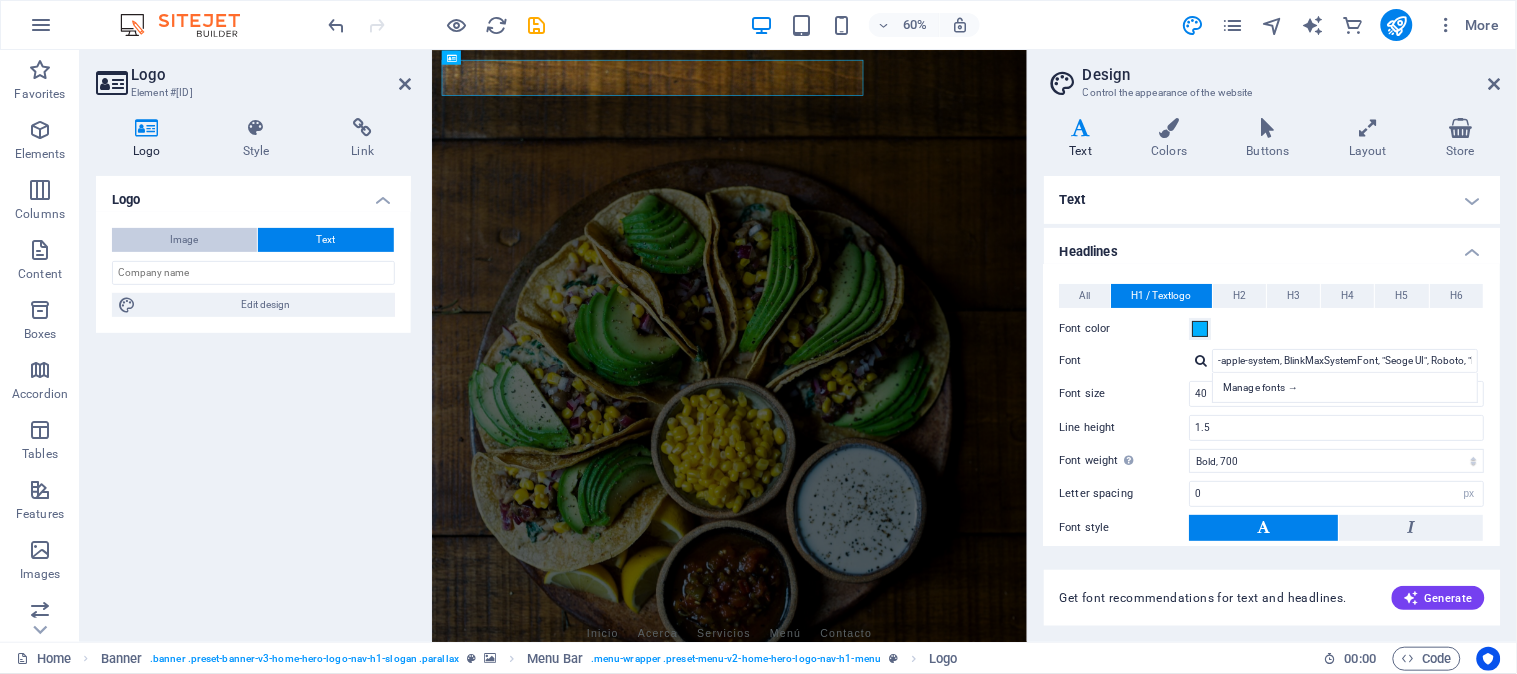 click on "Image" at bounding box center (184, 240) 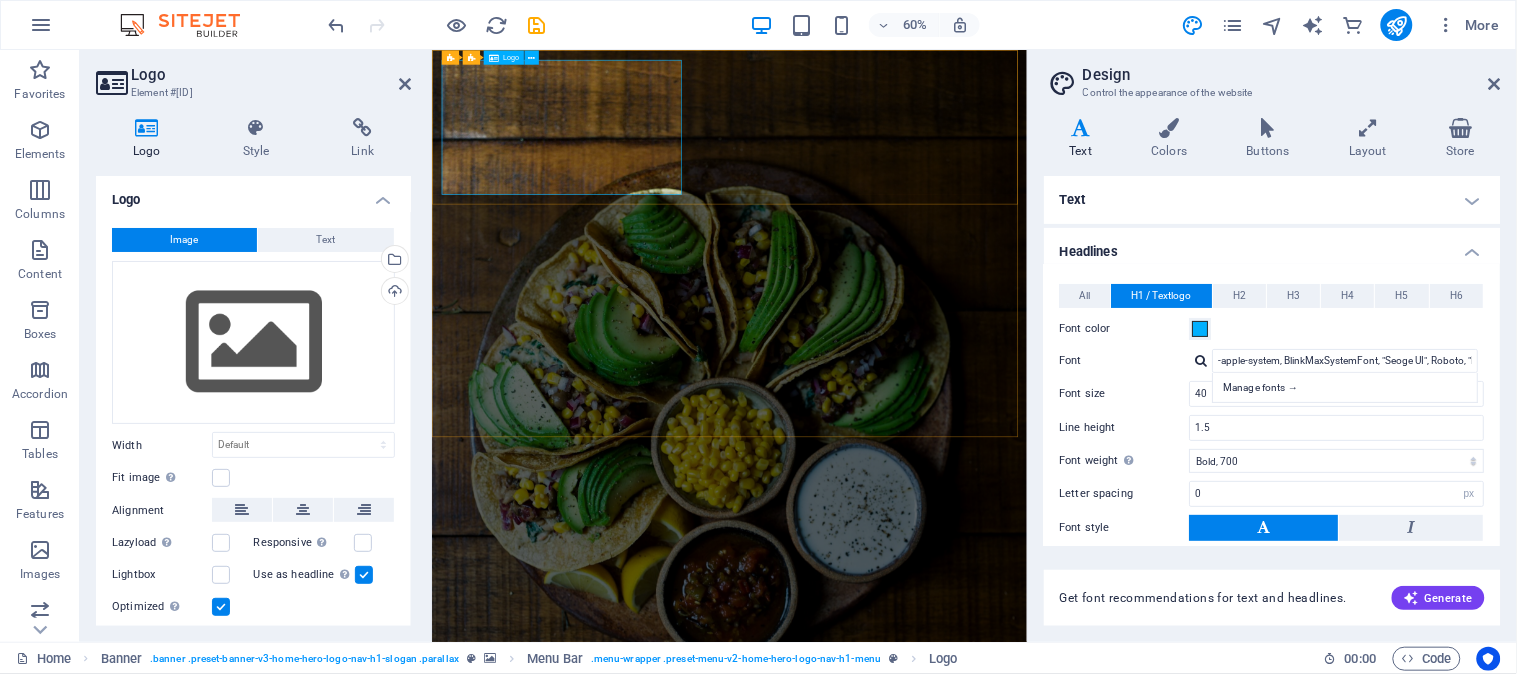 click at bounding box center [927, 1041] 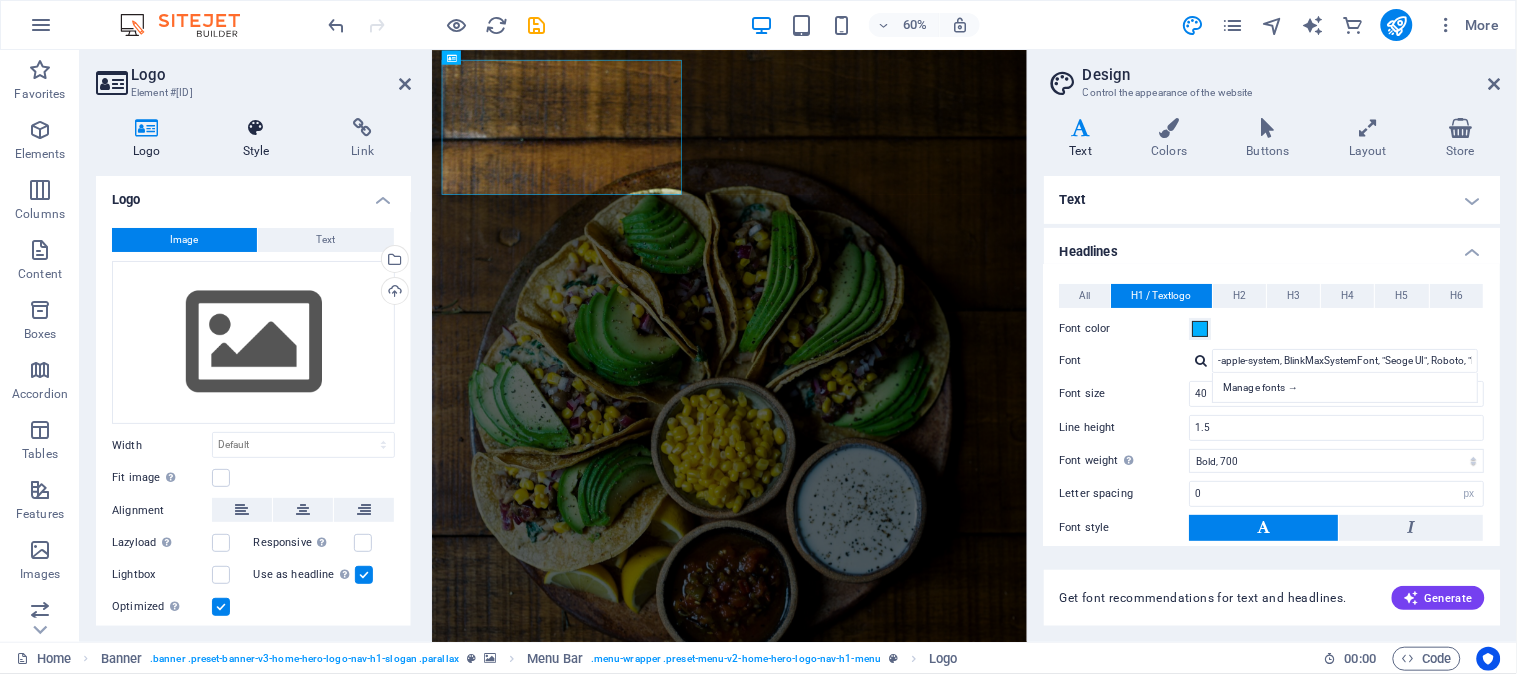 click at bounding box center [256, 128] 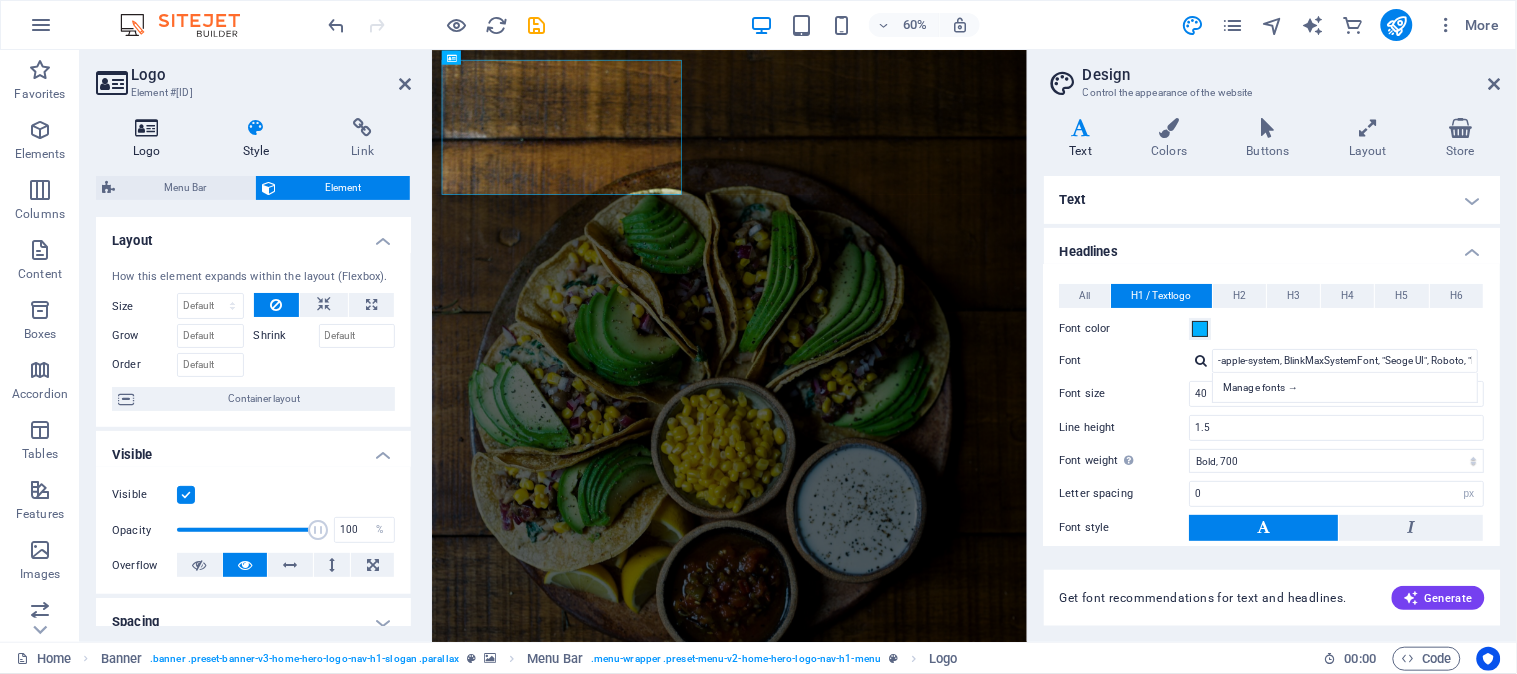 click at bounding box center [147, 128] 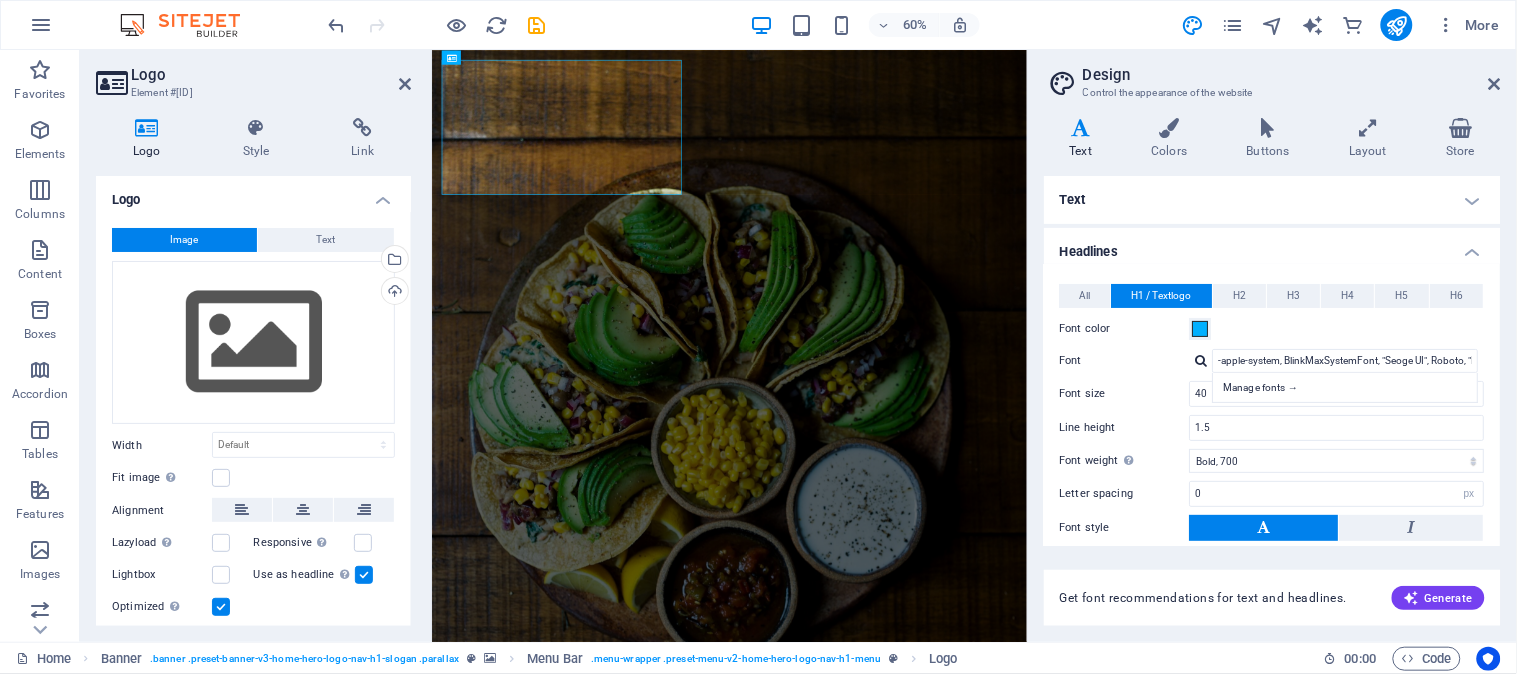 click on "Image" at bounding box center (185, 240) 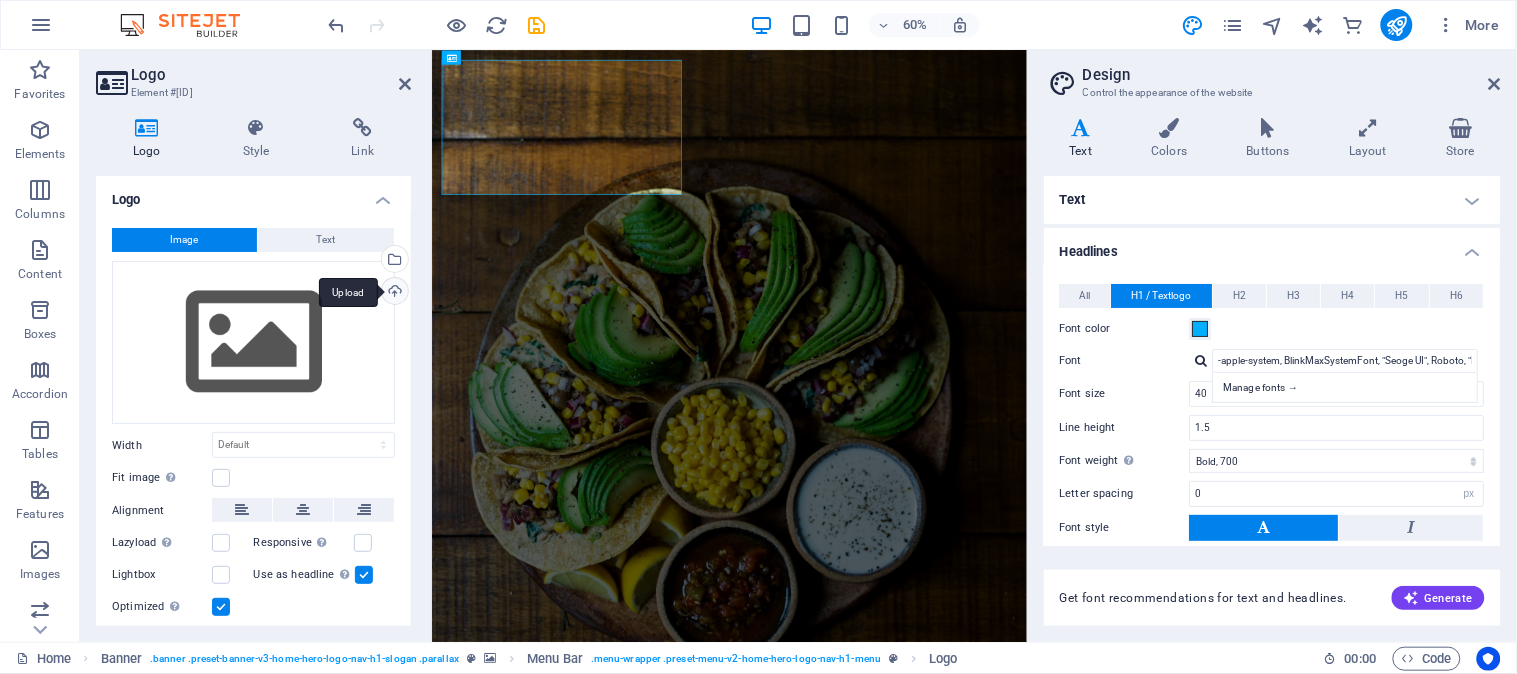 click on "Upload" at bounding box center [393, 293] 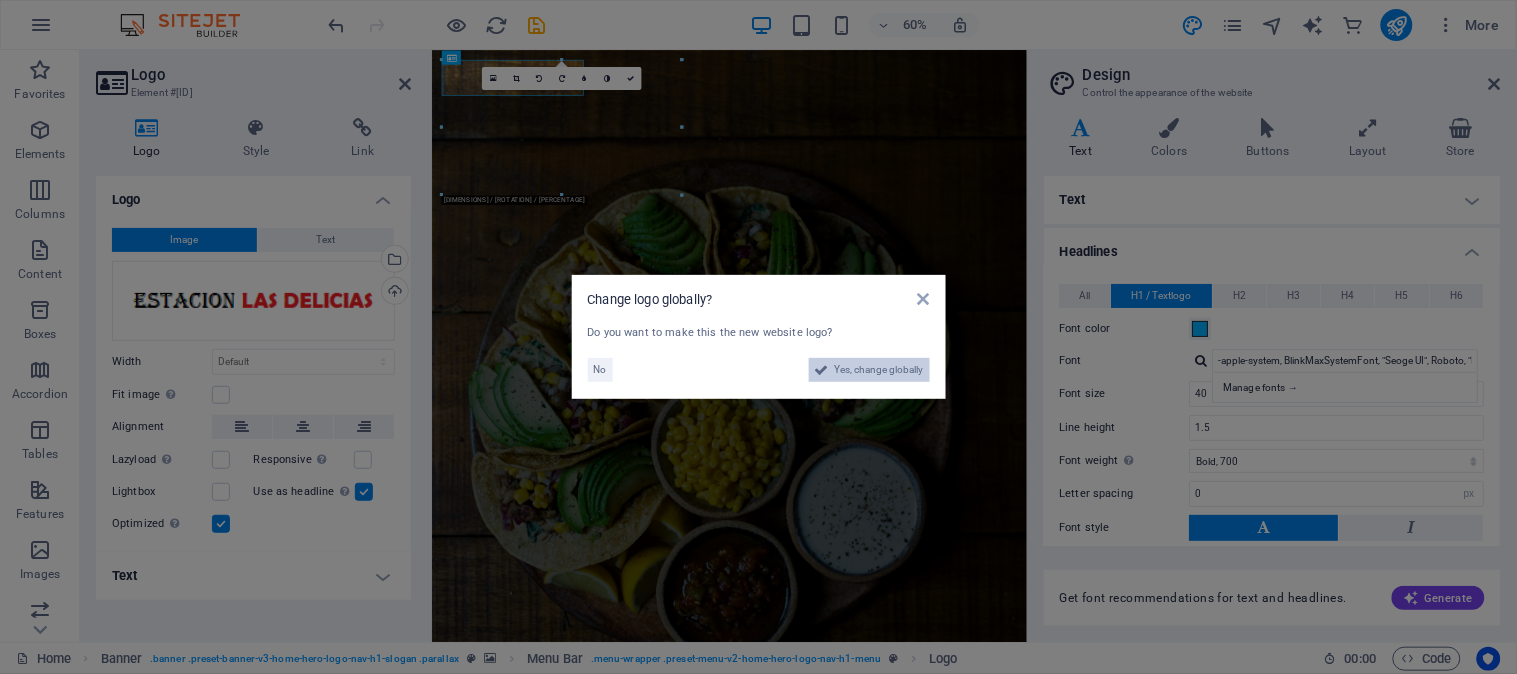 click on "Yes, change globally" at bounding box center [879, 370] 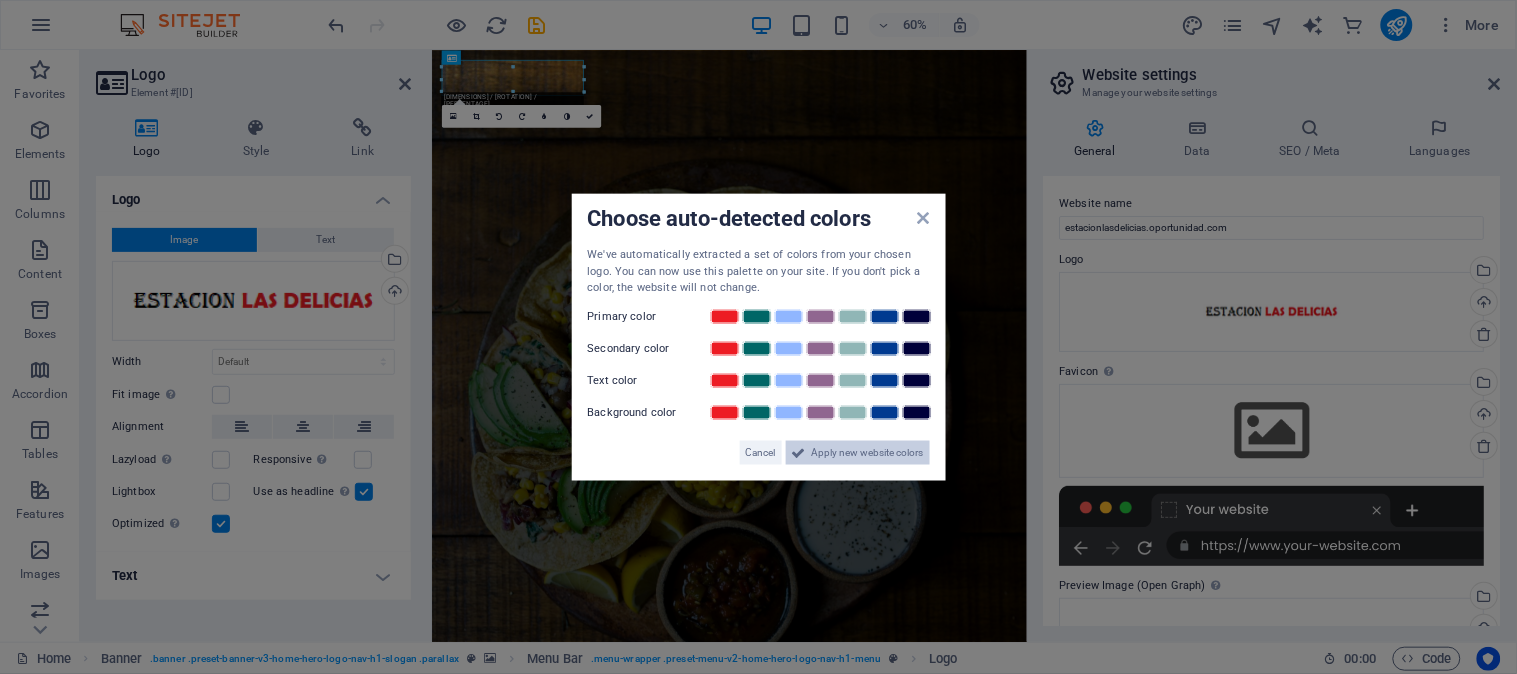 click on "Apply new website colors" at bounding box center (868, 452) 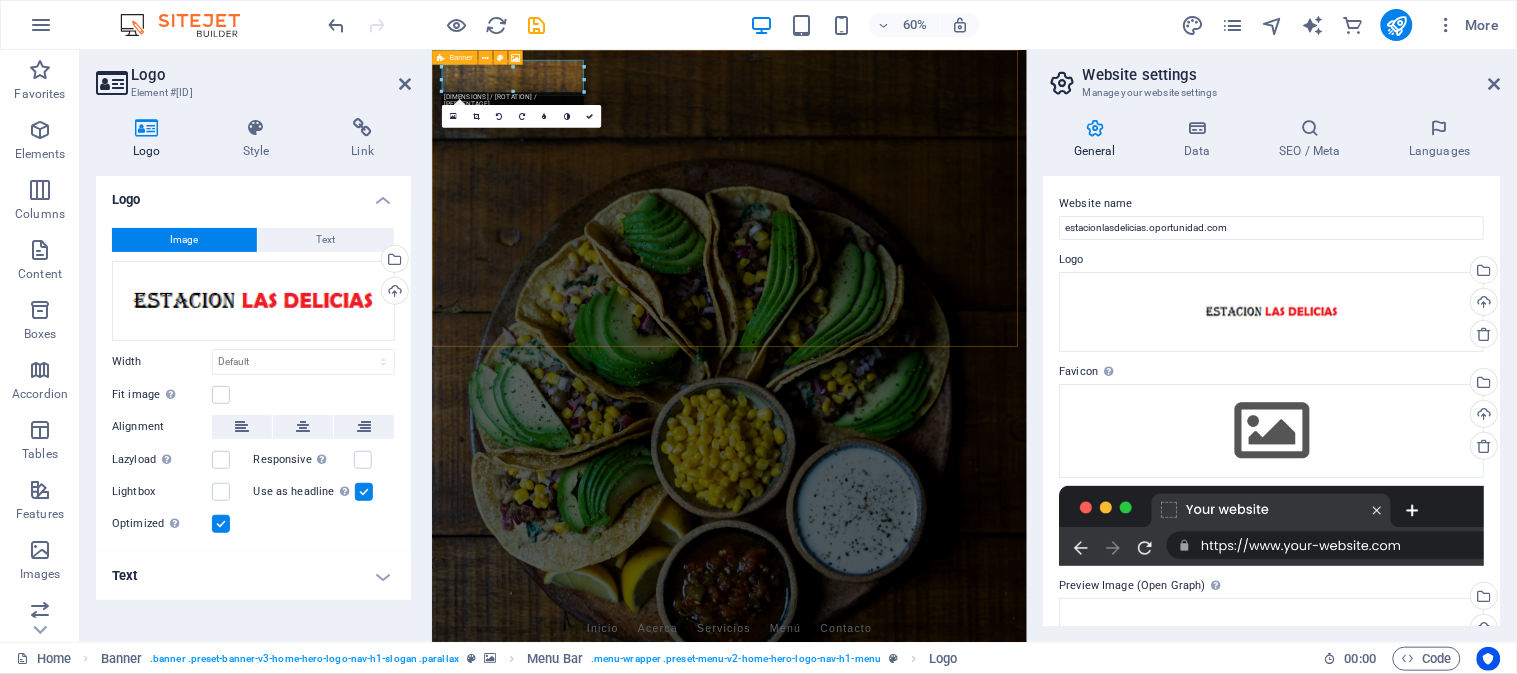 click on "60% More" at bounding box center (916, 25) 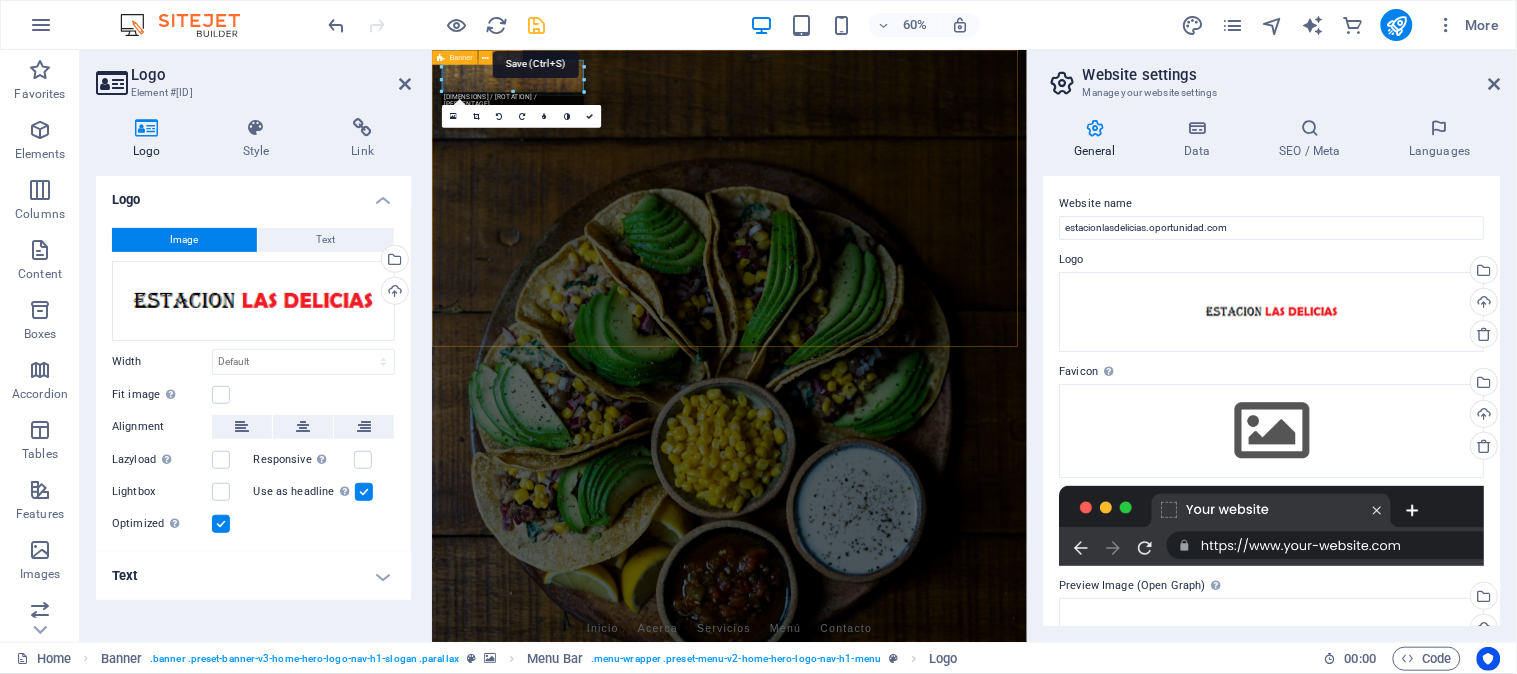 click at bounding box center (537, 25) 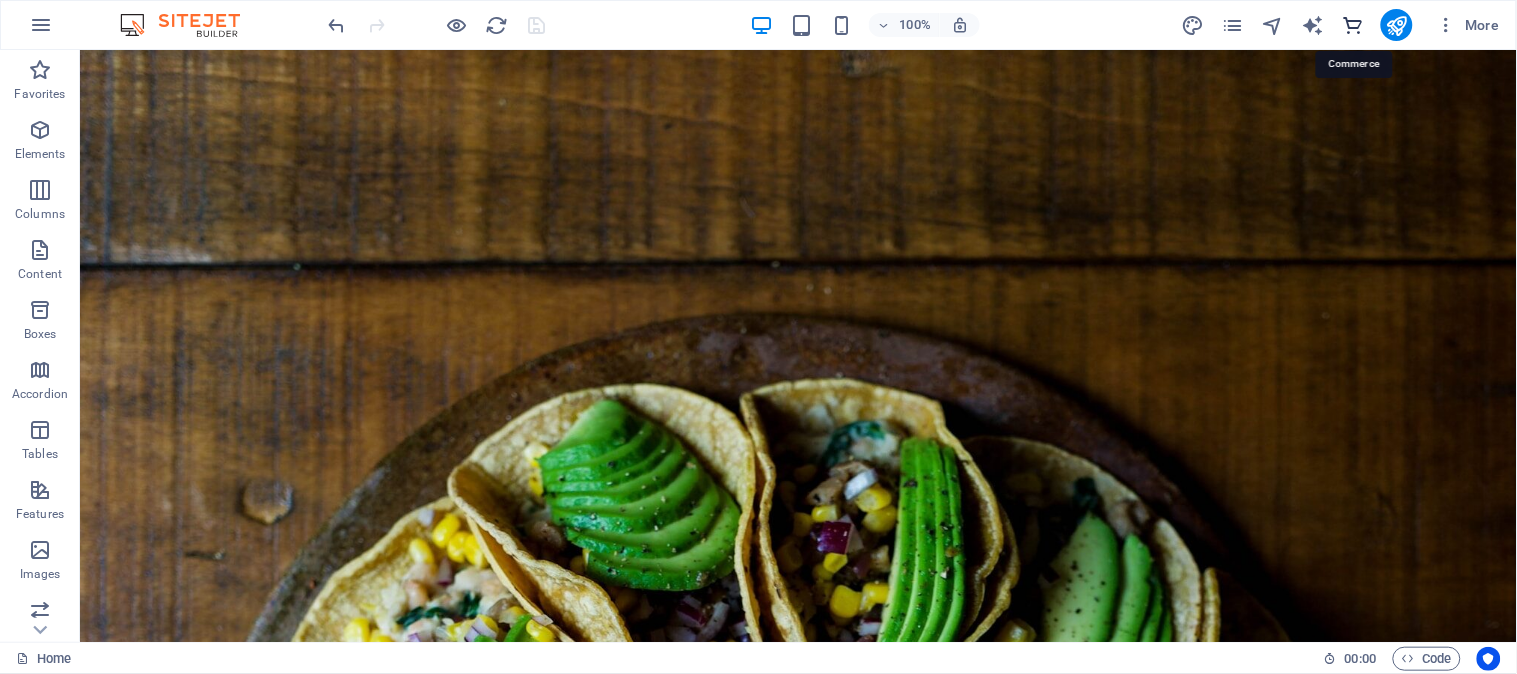 click at bounding box center (1352, 25) 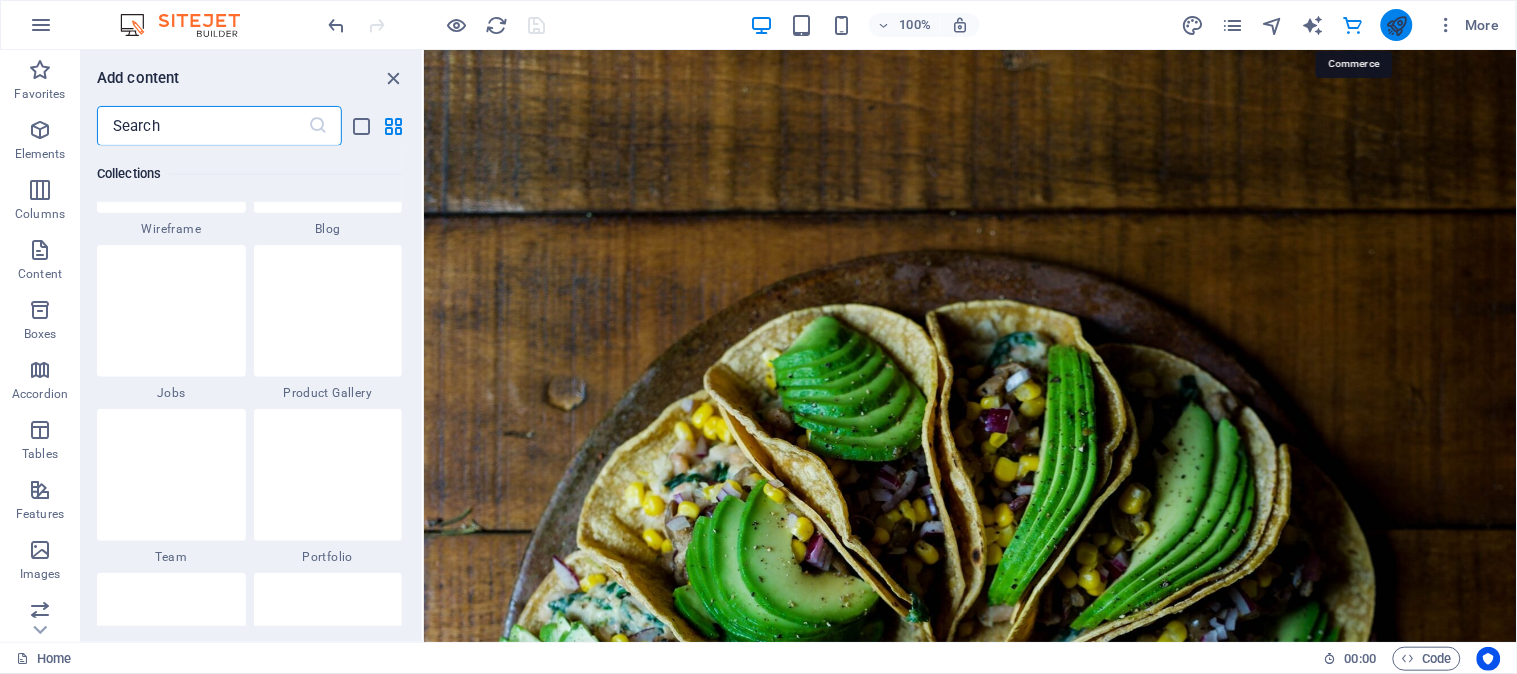 scroll, scrollTop: 19267, scrollLeft: 0, axis: vertical 